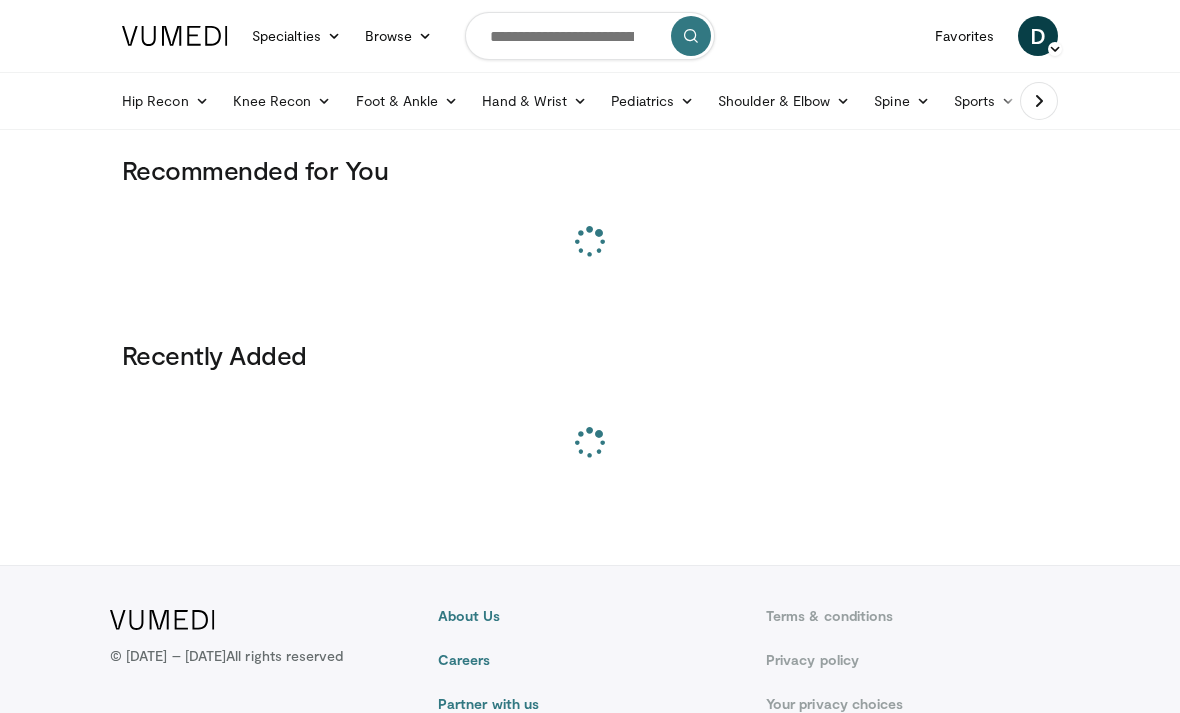 scroll, scrollTop: 0, scrollLeft: 0, axis: both 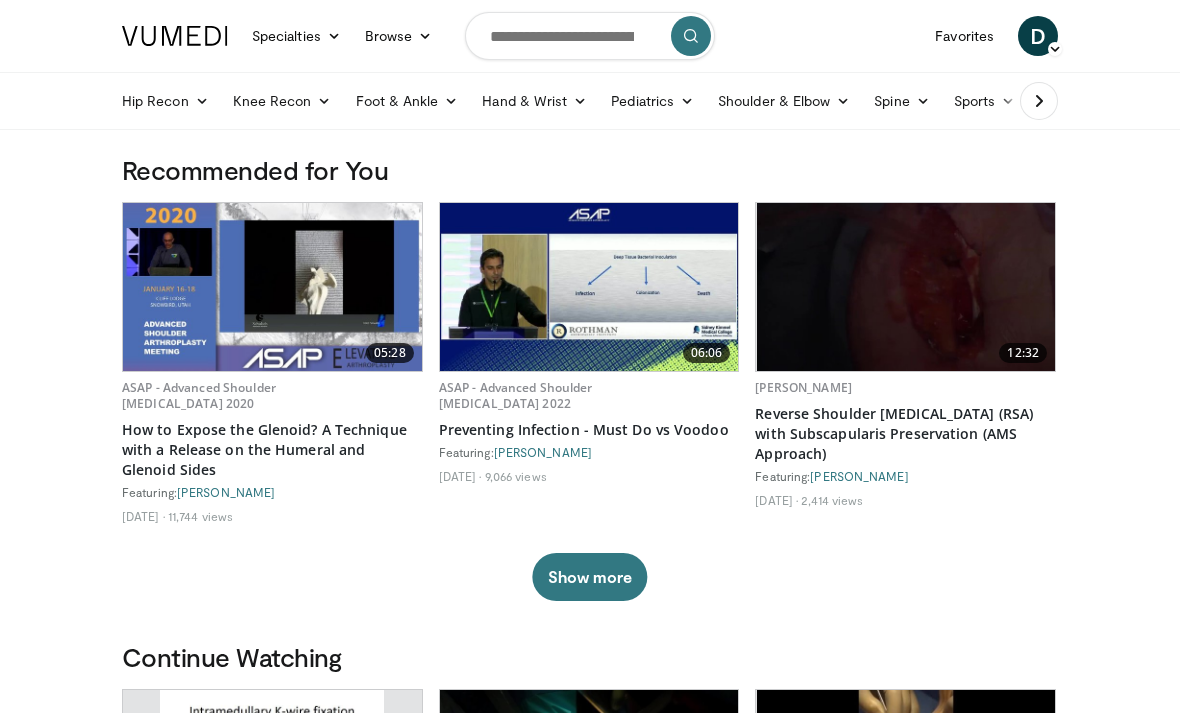 click on "Sports" at bounding box center (985, 101) 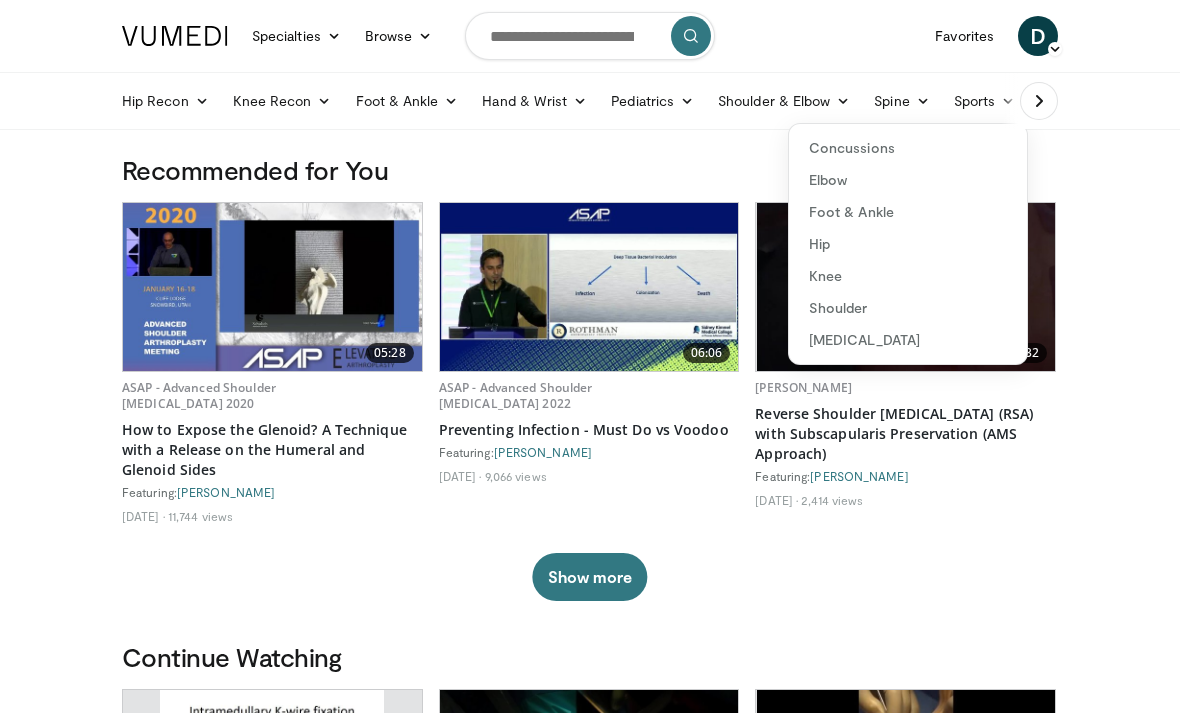 click on "Elbow" at bounding box center (908, 180) 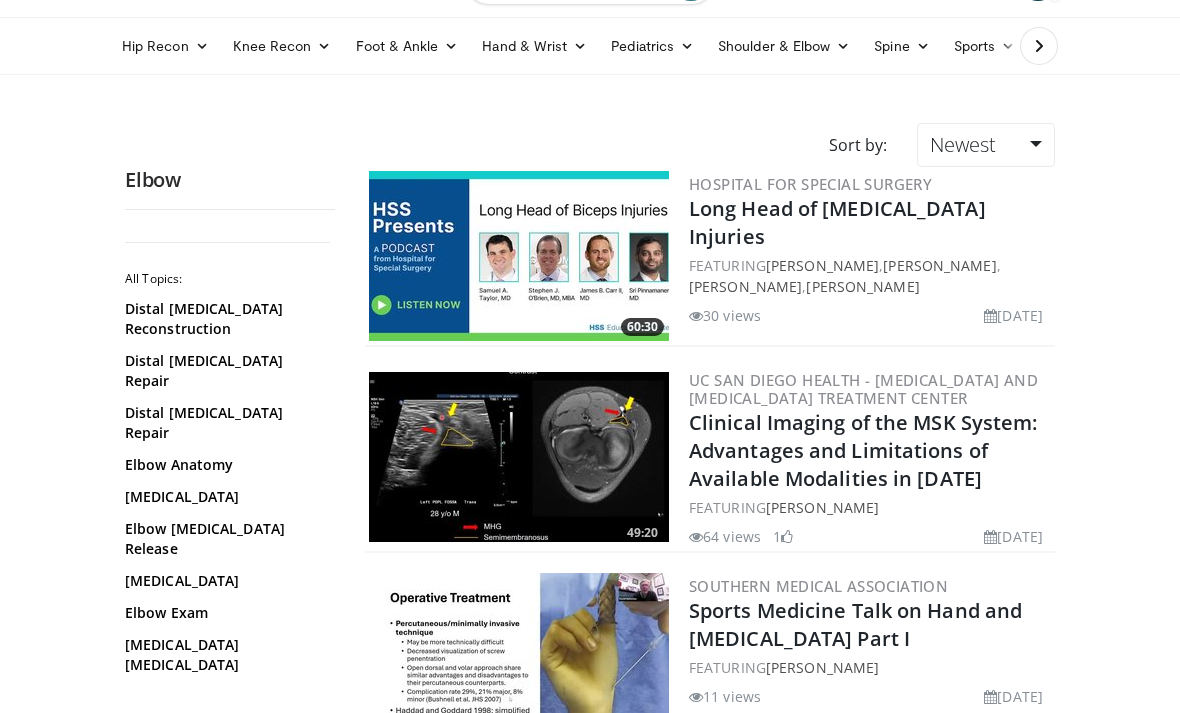 scroll, scrollTop: 56, scrollLeft: 0, axis: vertical 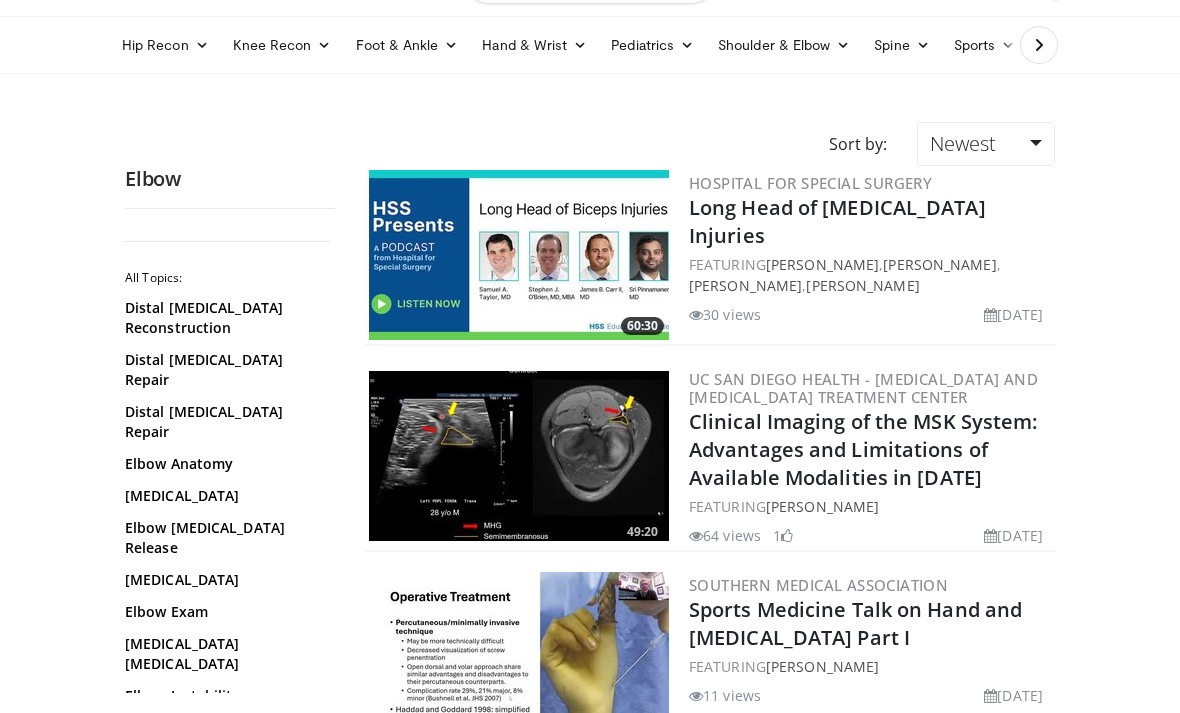 click on "Distal [MEDICAL_DATA] Repair" at bounding box center [225, 370] 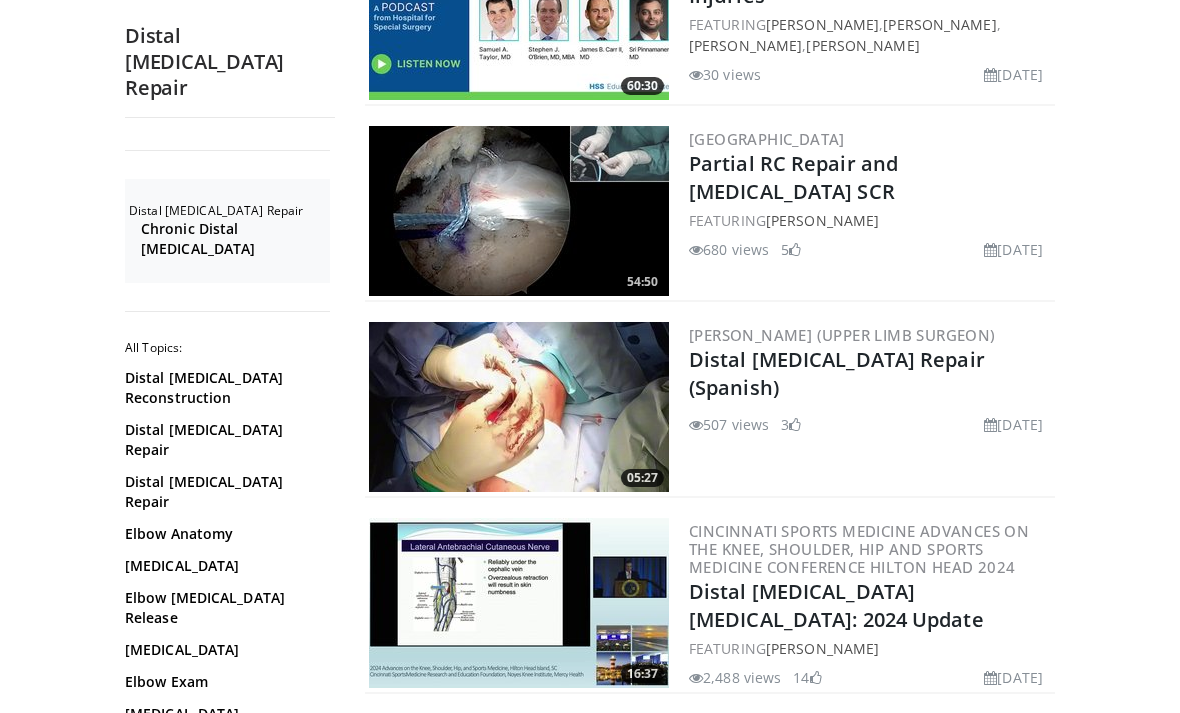 scroll, scrollTop: 311, scrollLeft: 0, axis: vertical 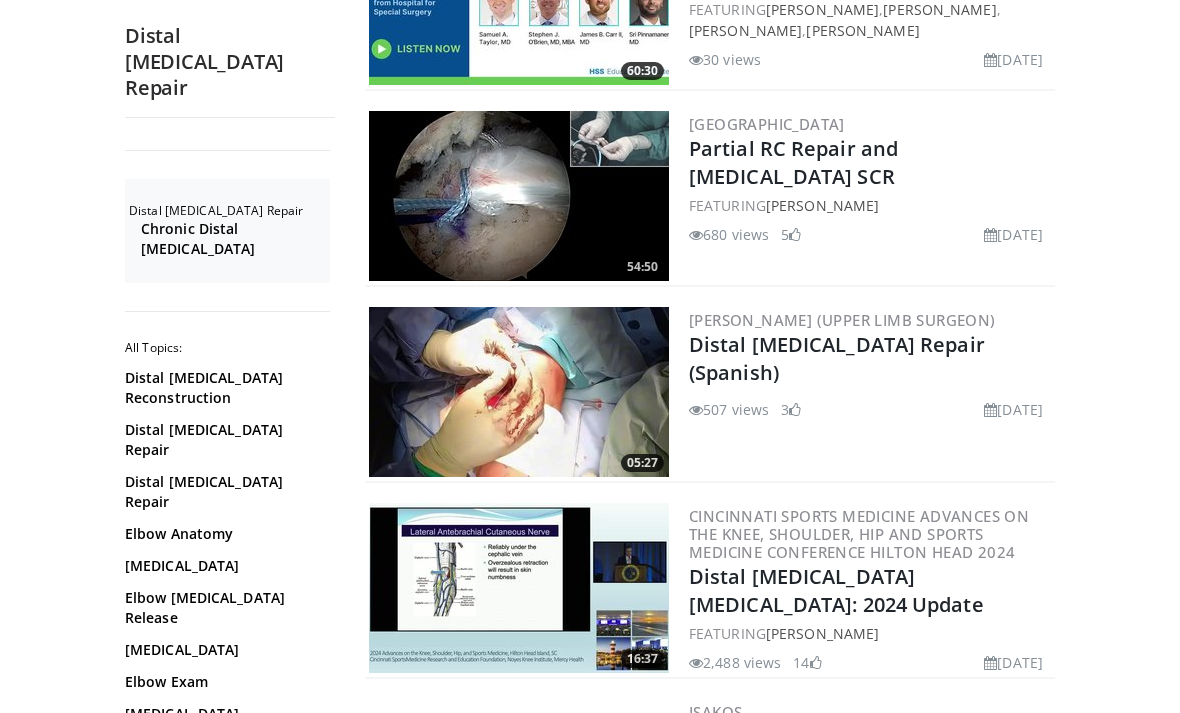 click on "Distal [MEDICAL_DATA] Repair (Spanish)" at bounding box center [837, 358] 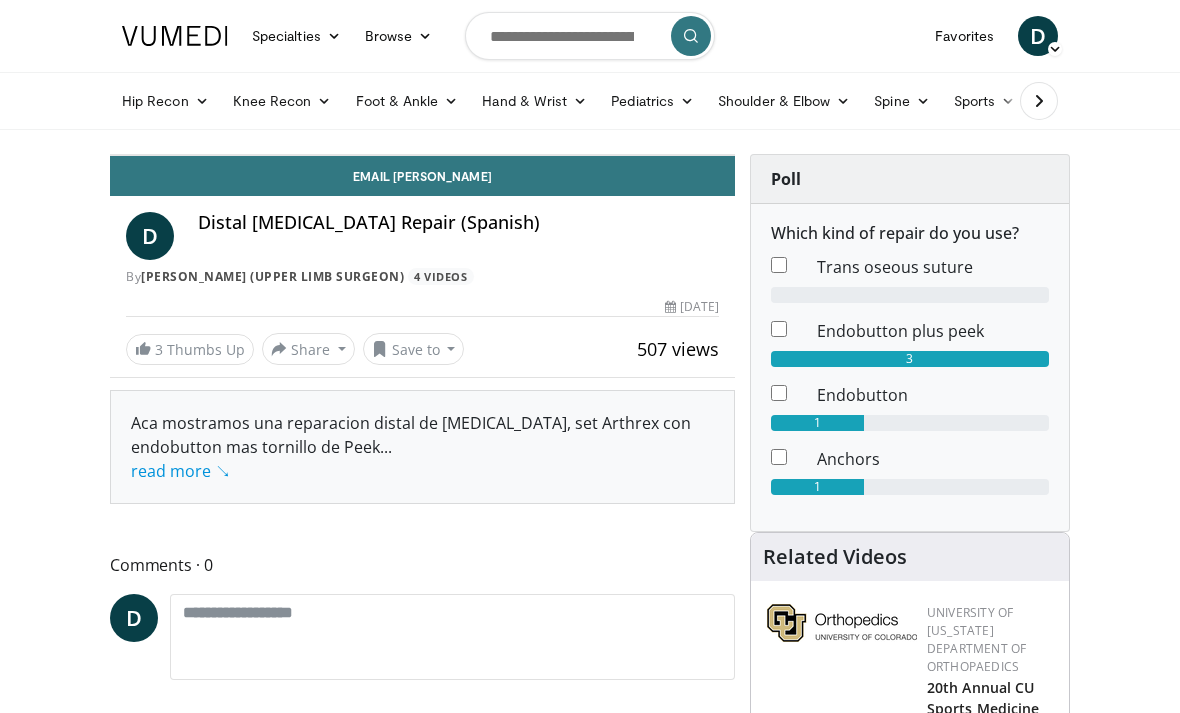 scroll, scrollTop: 0, scrollLeft: 0, axis: both 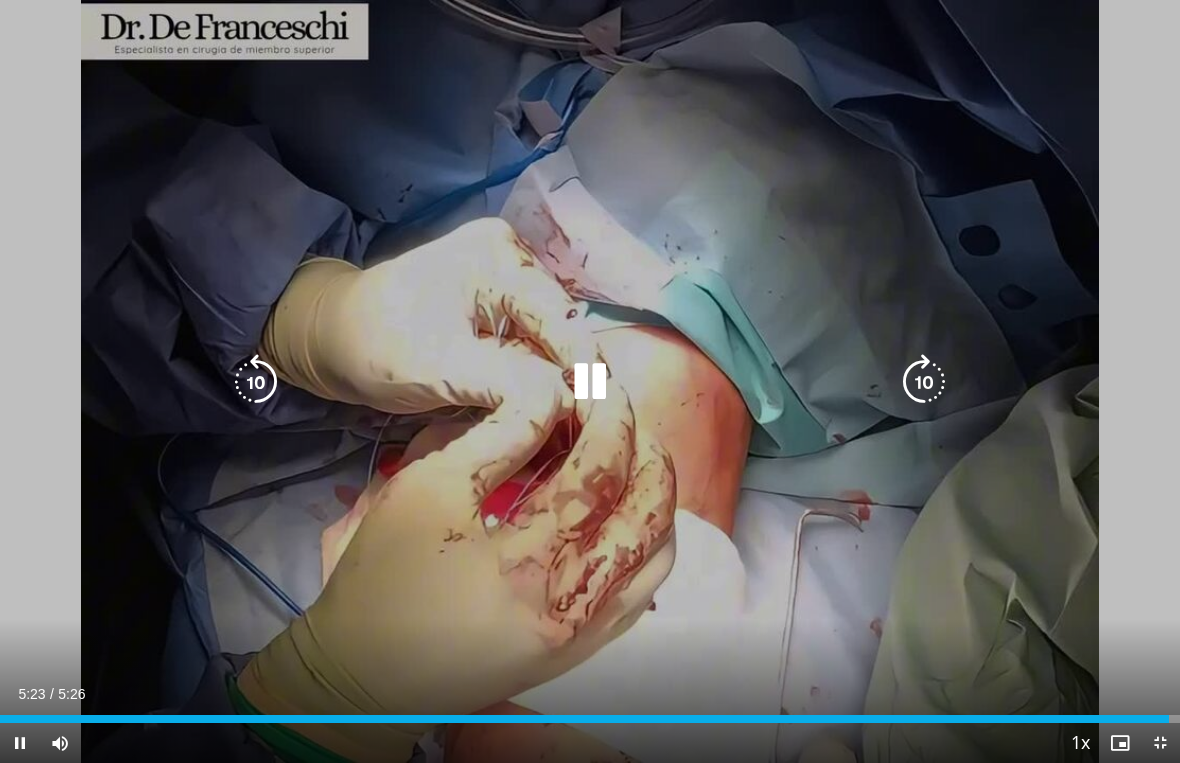 click at bounding box center (584, 719) 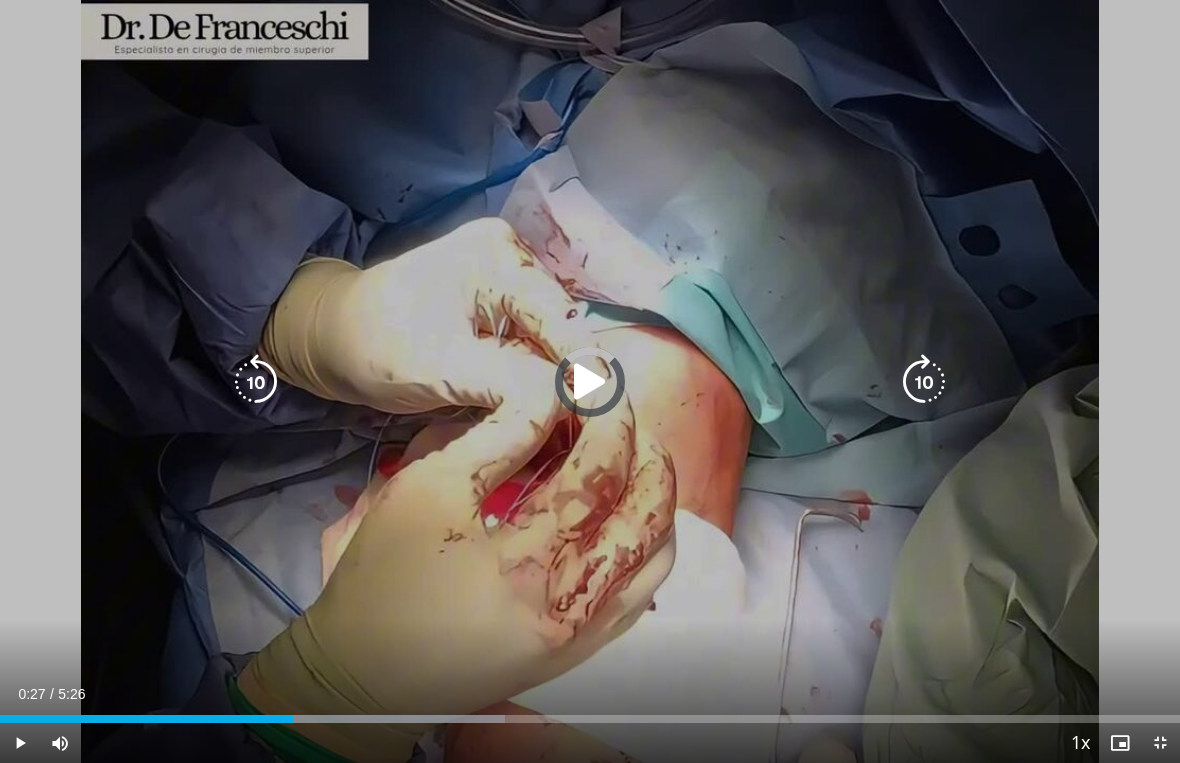 click at bounding box center [146, 719] 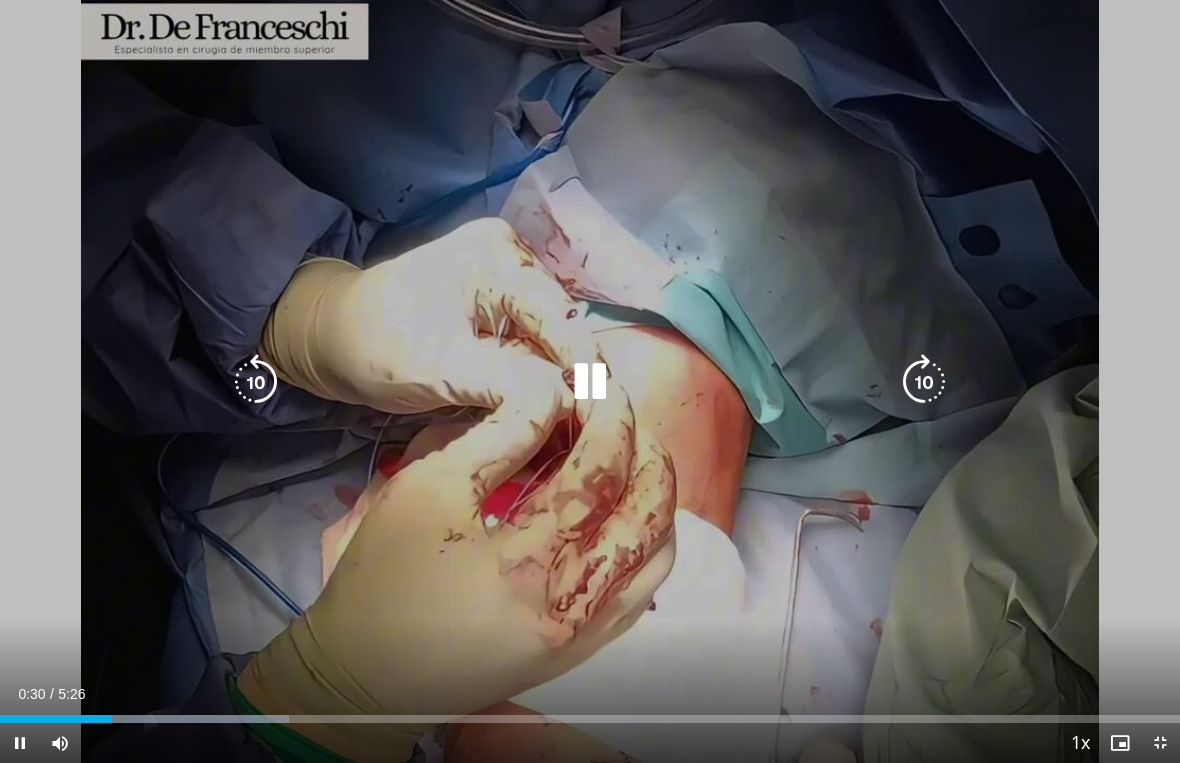 click on "Specialties
Adult & Family Medicine
Allergy, Asthma, Immunology
Anesthesiology
Cardiology
Dental
Dermatology
Endocrinology
Gastroenterology & Hepatology
General Surgery
Hematology & Oncology
Infectious Disease
Nephrology
Neurology
Neurosurgery
Obstetrics & Gynecology
Ophthalmology
Oral Maxillofacial
Orthopaedics
Otolaryngology
Pediatrics
Plastic Surgery
Podiatry
Psychiatry
Pulmonology
Radiation Oncology
Radiology
Rheumatology
Urology
Videos" at bounding box center (590, 357) 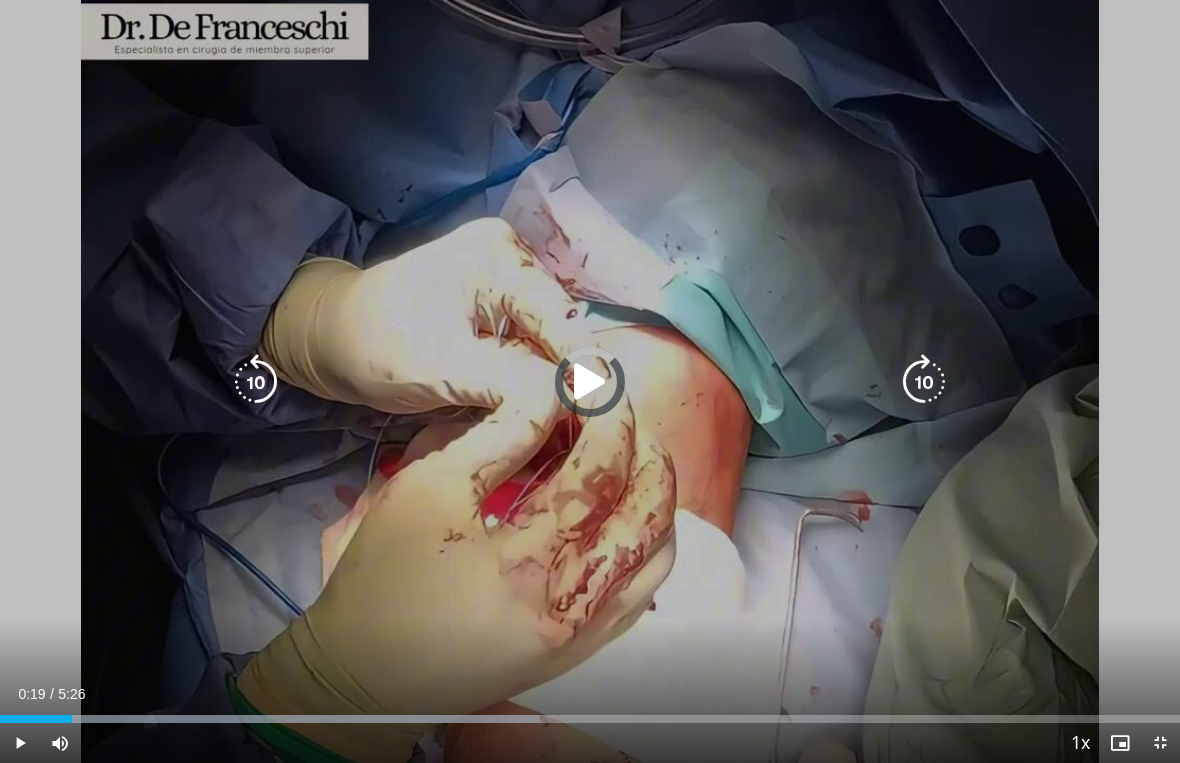 click on "Loaded :  45.78%" at bounding box center (590, 713) 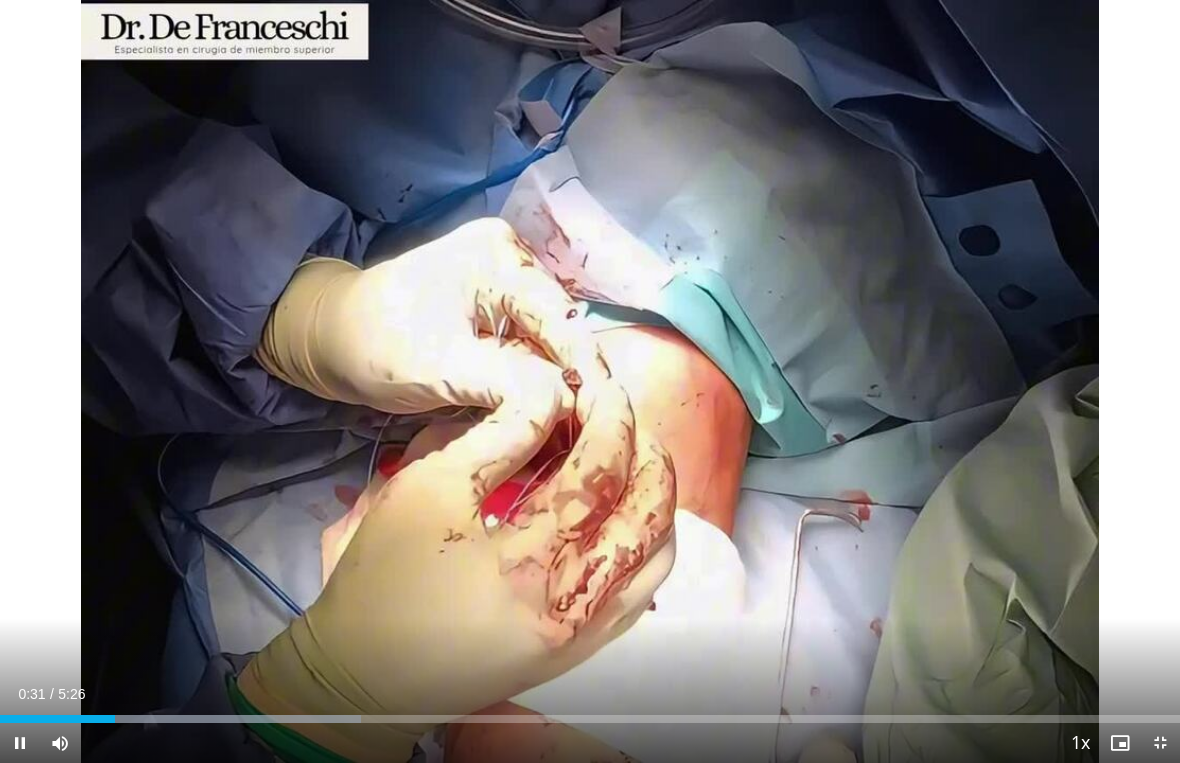 click at bounding box center [20, 743] 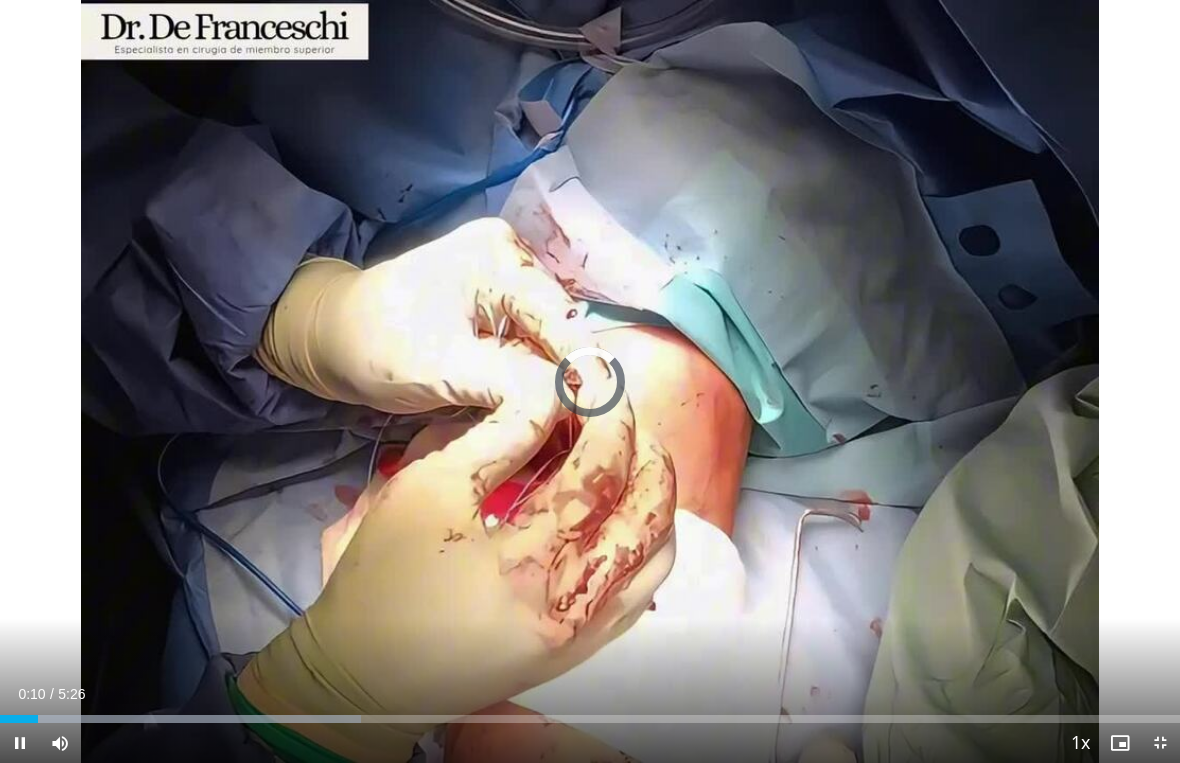 click at bounding box center (198, 719) 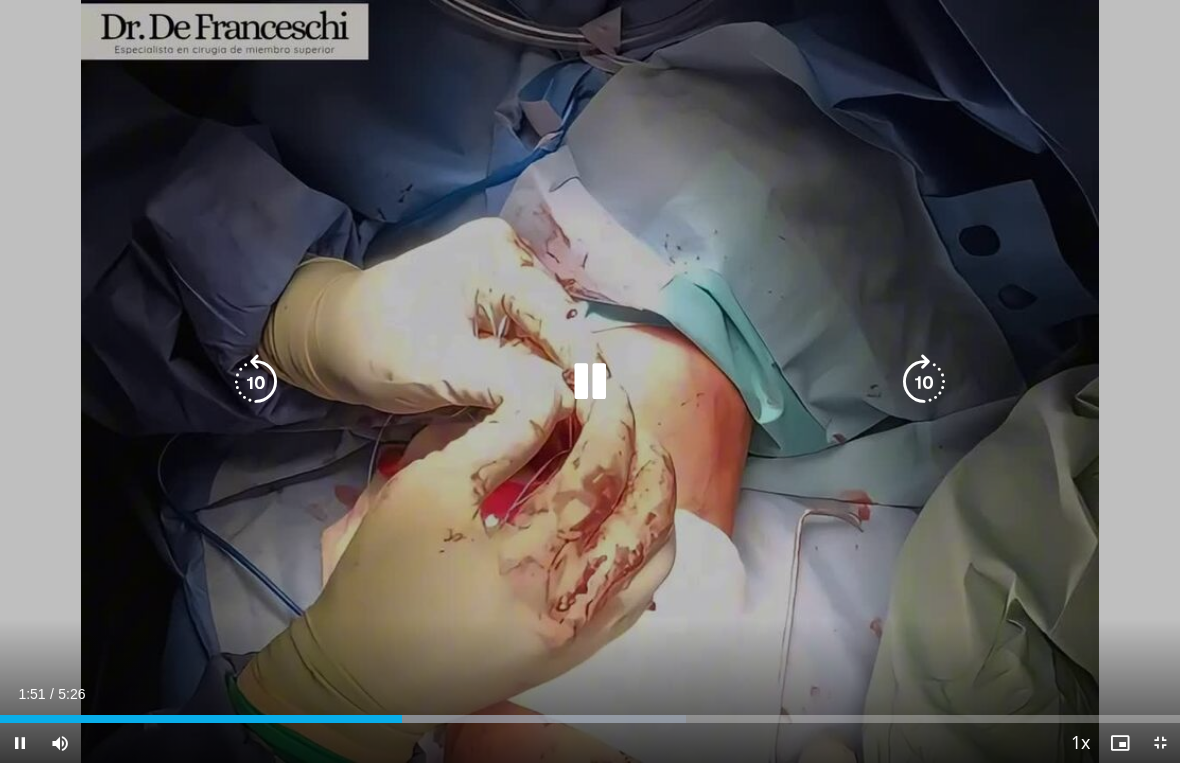 click at bounding box center (201, 719) 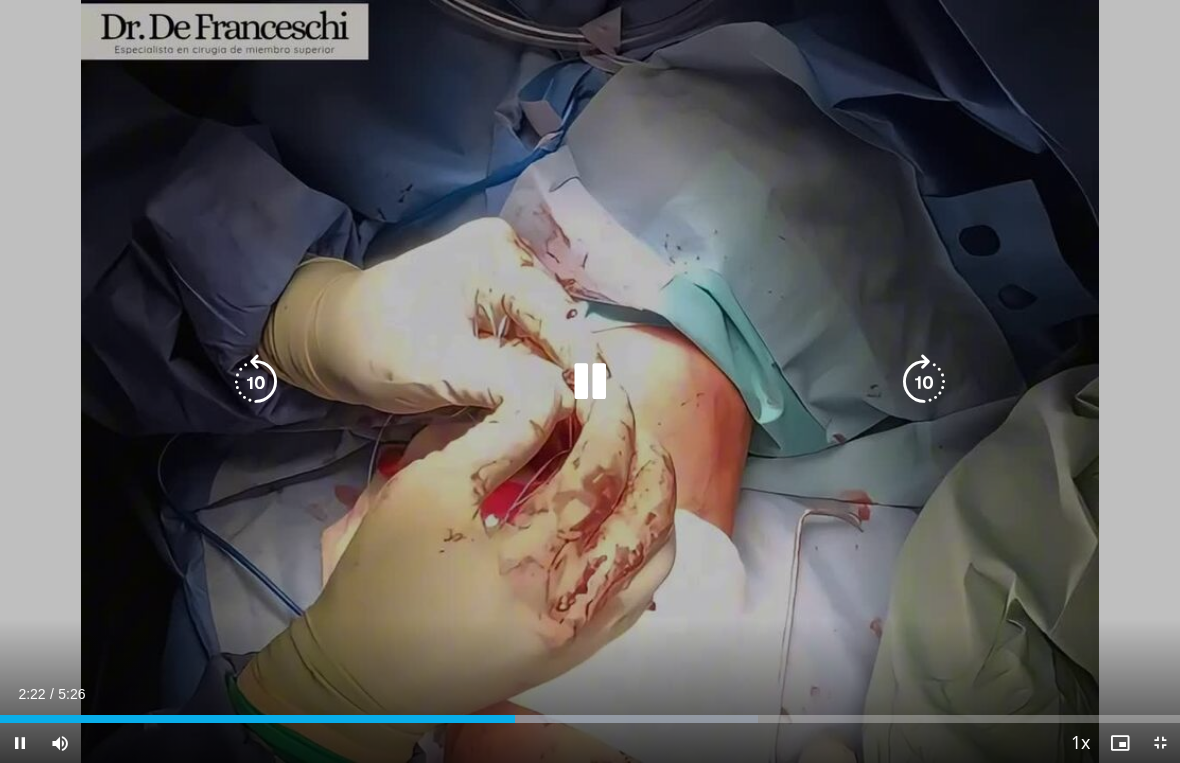 click at bounding box center [493, 719] 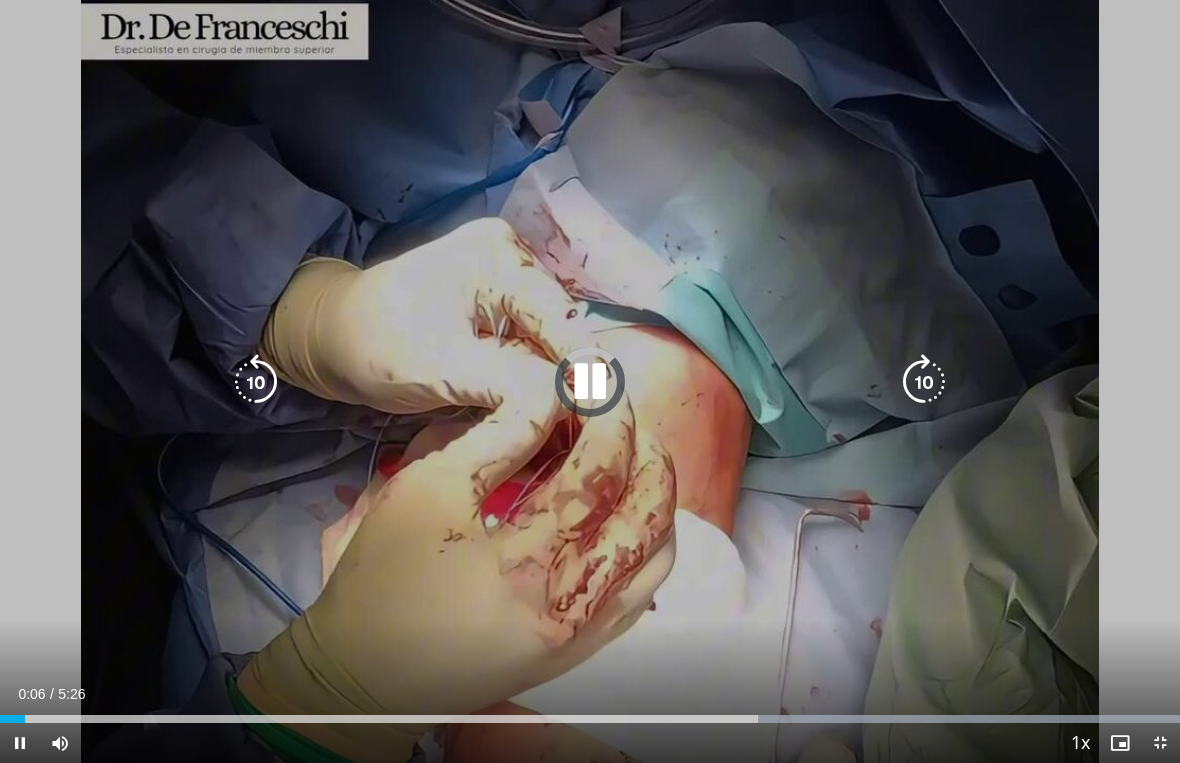 click on "Loaded :  99.98%" at bounding box center (590, 713) 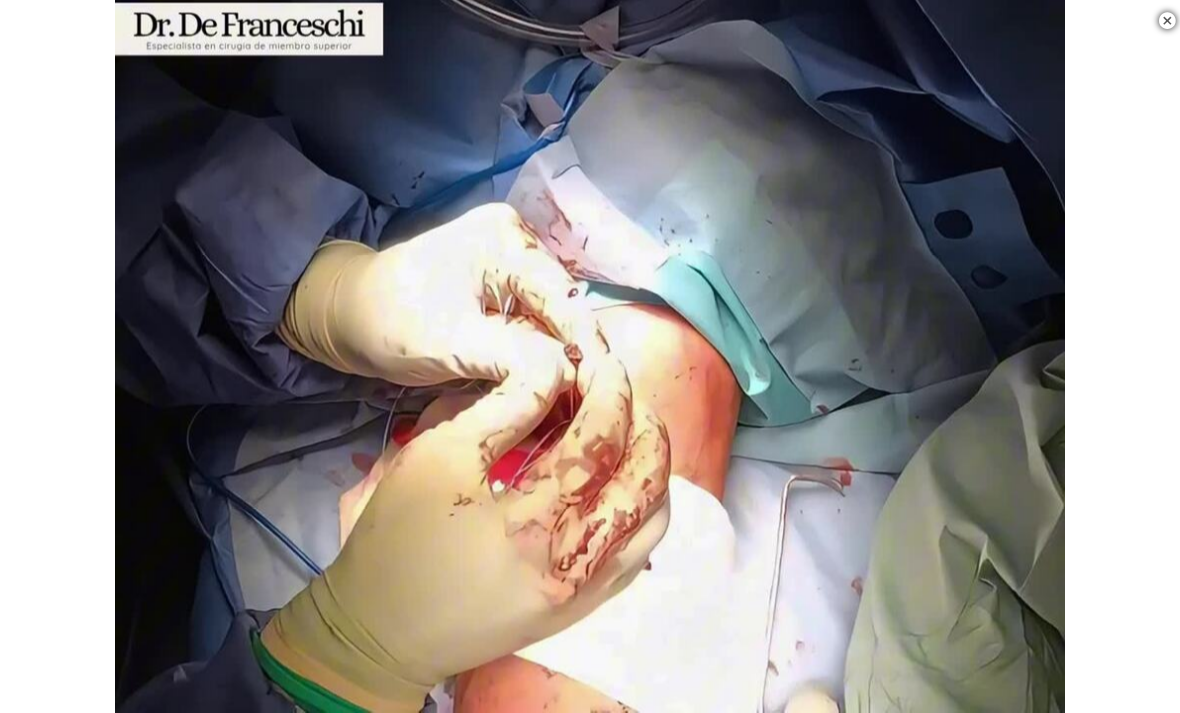 scroll, scrollTop: 981, scrollLeft: 0, axis: vertical 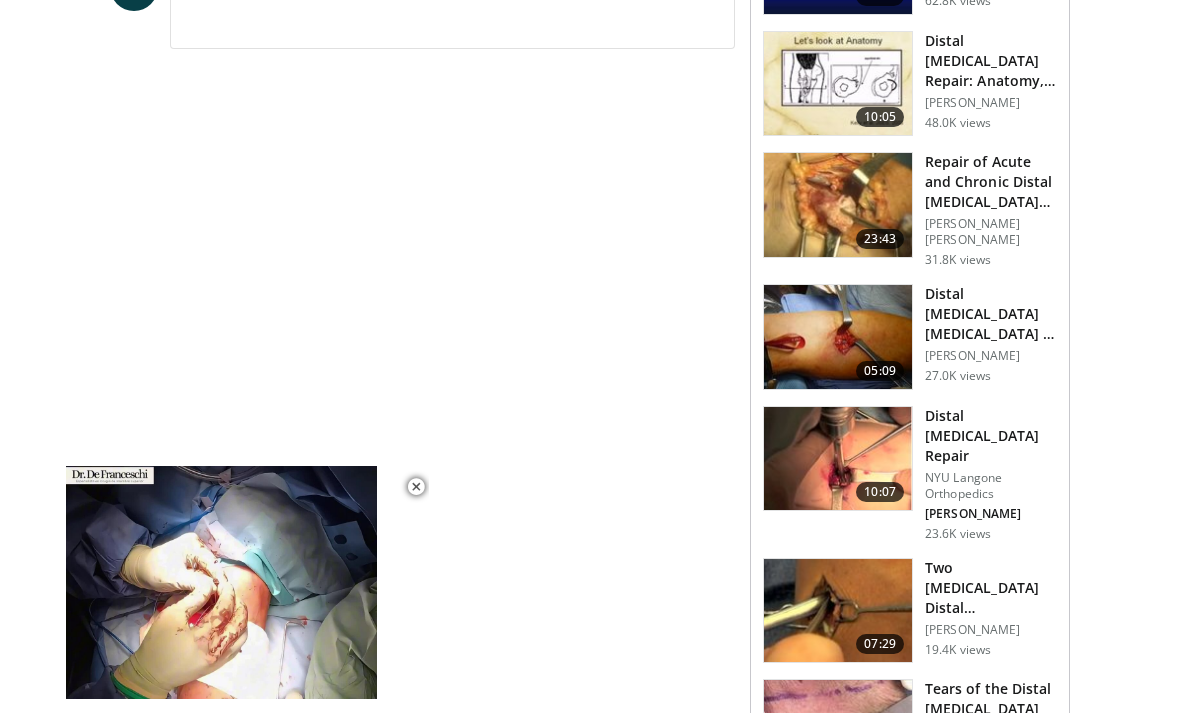 click on "Distal [MEDICAL_DATA] Repair" at bounding box center [991, 436] 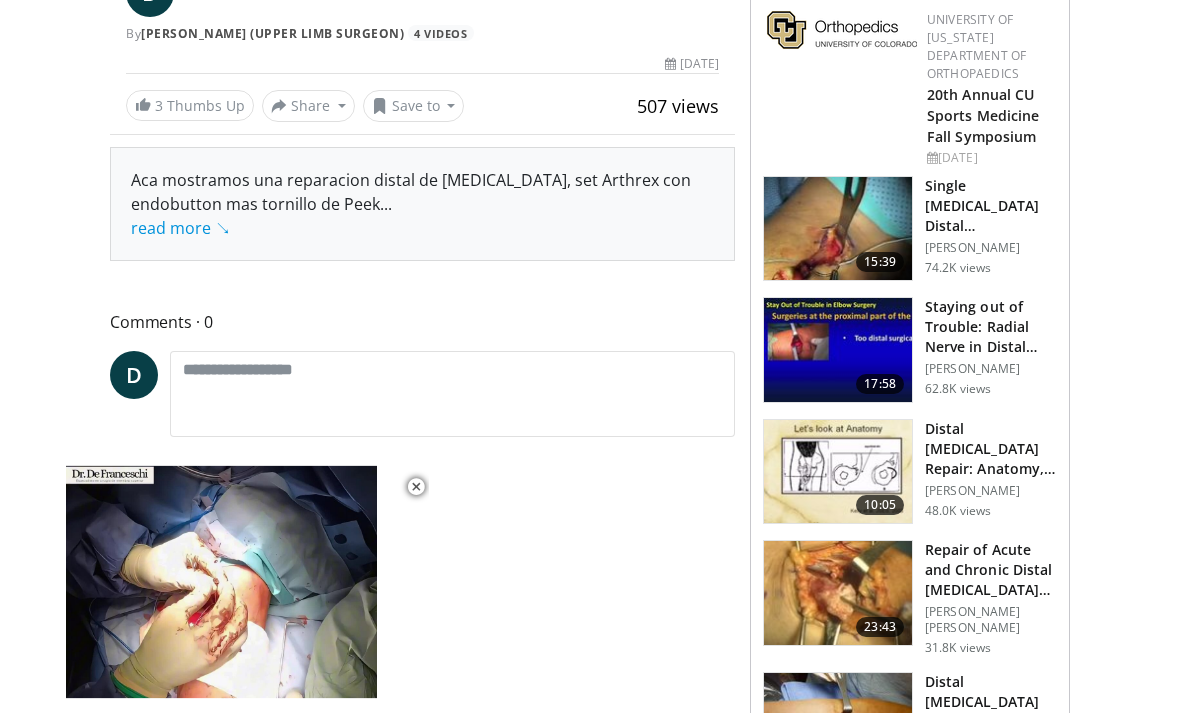 scroll, scrollTop: 594, scrollLeft: 0, axis: vertical 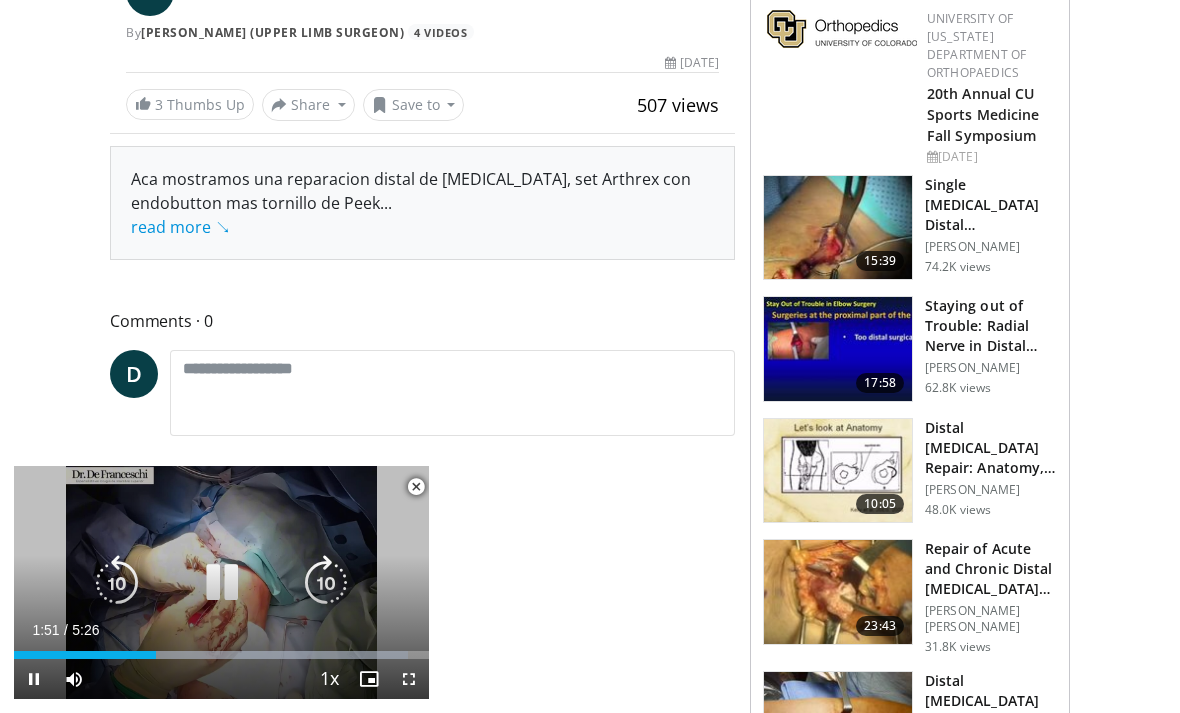 click at bounding box center [222, 583] 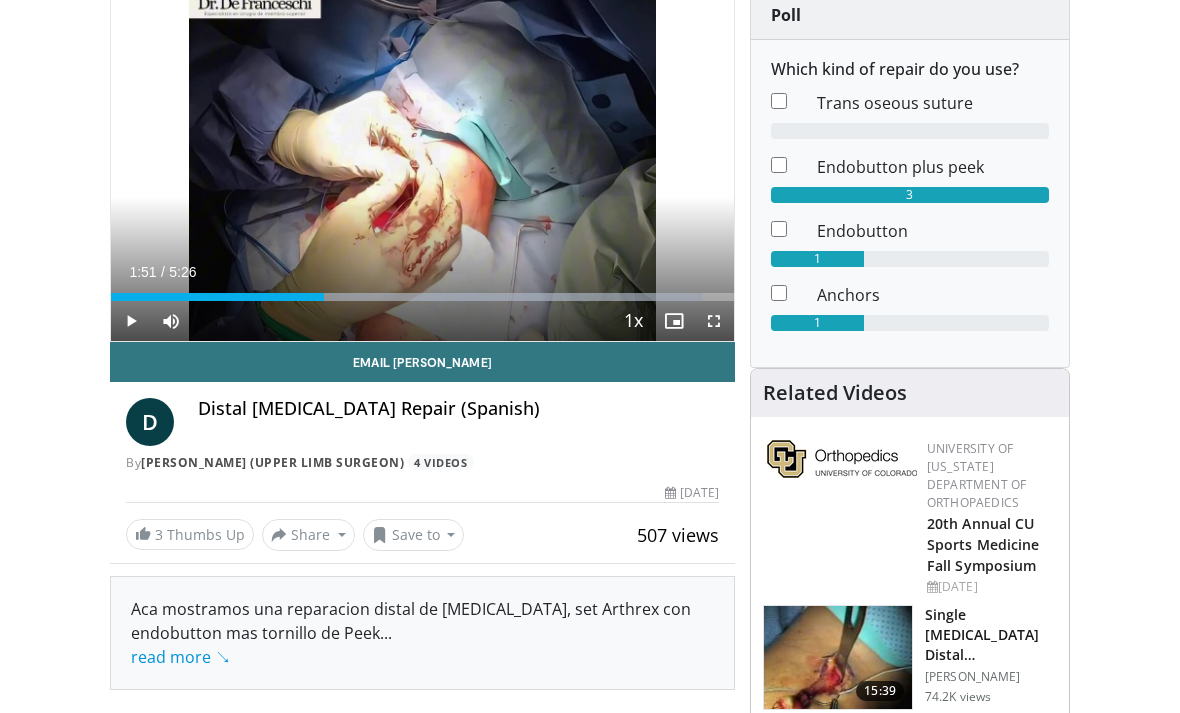 scroll, scrollTop: 161, scrollLeft: 0, axis: vertical 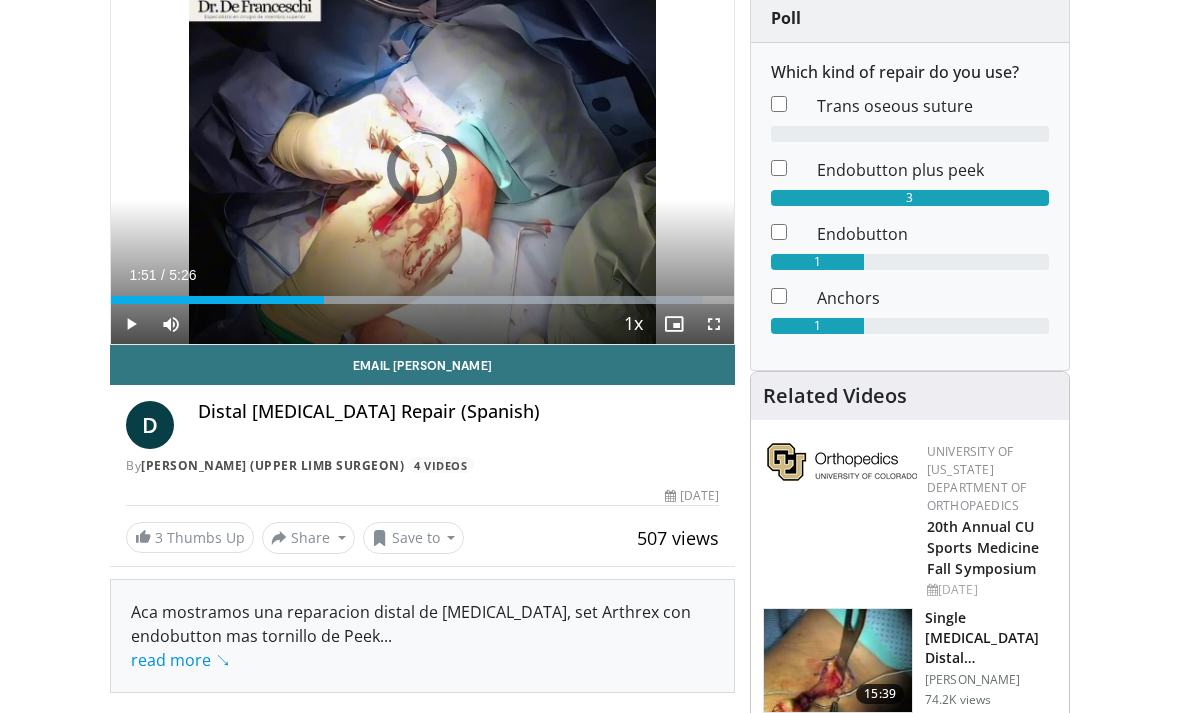 click on "Loaded :  94.87%" at bounding box center [422, 294] 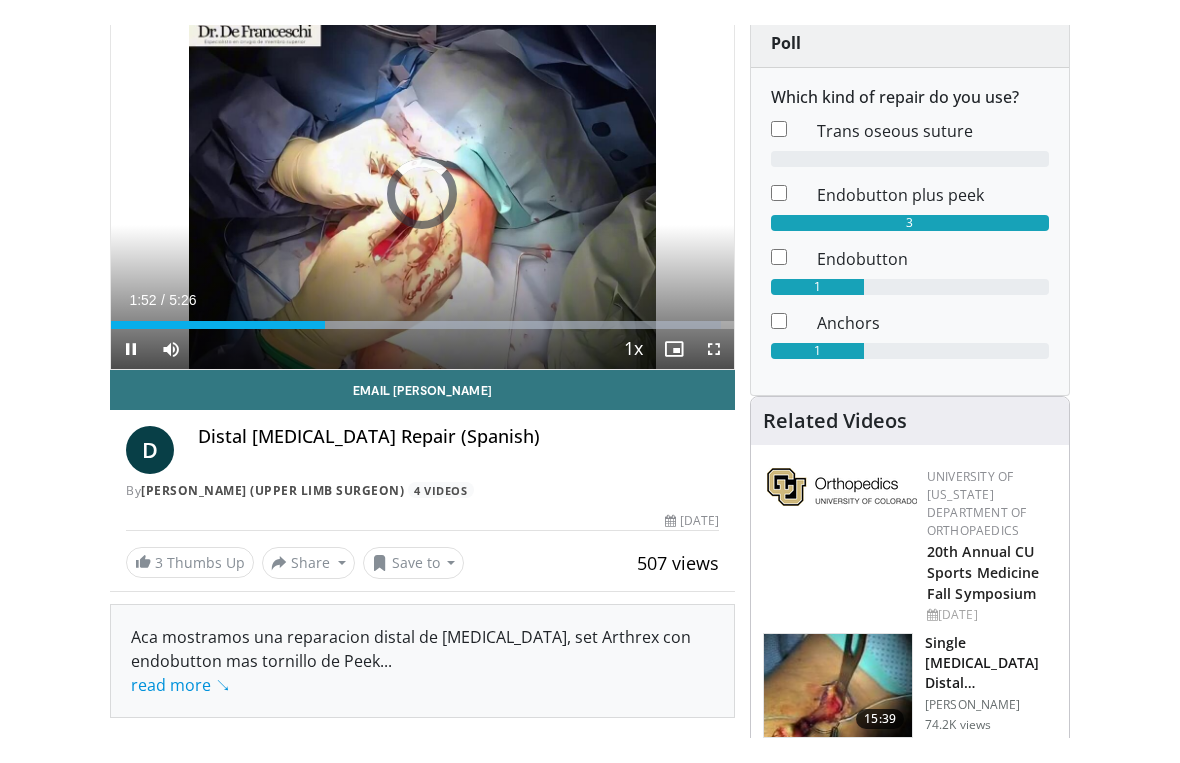 scroll, scrollTop: 24, scrollLeft: 0, axis: vertical 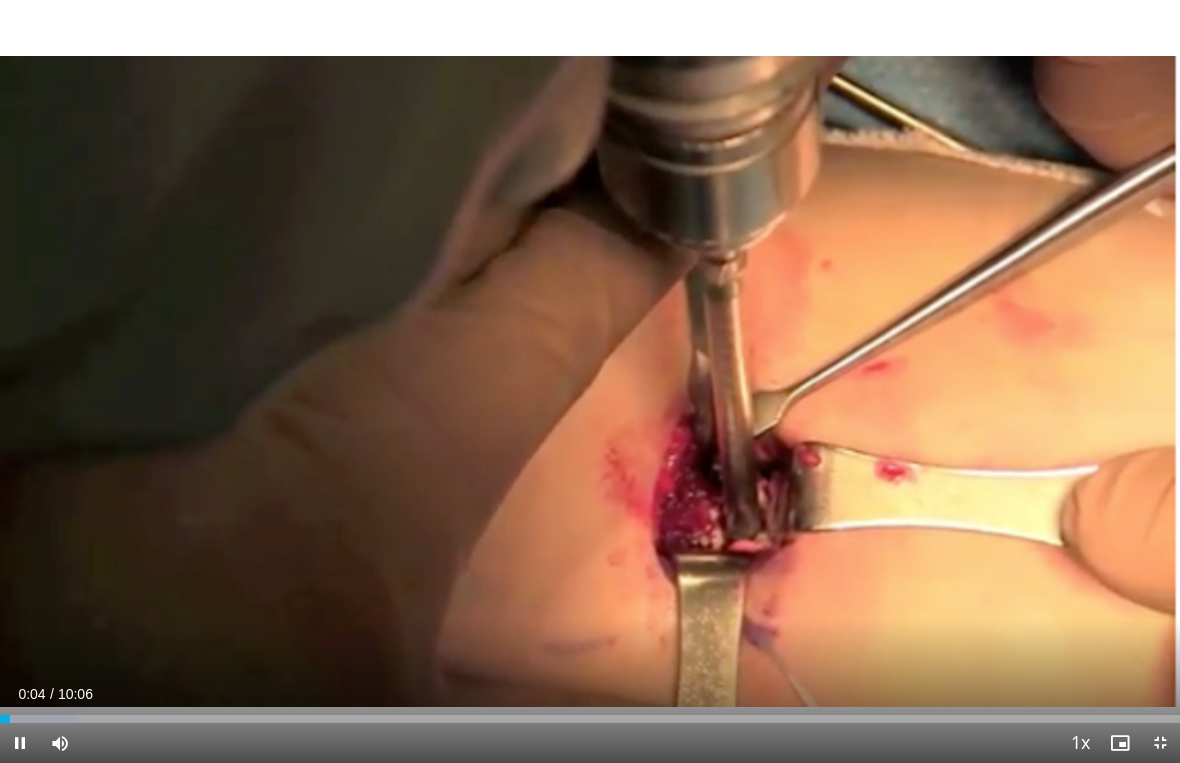 click at bounding box center (39, 719) 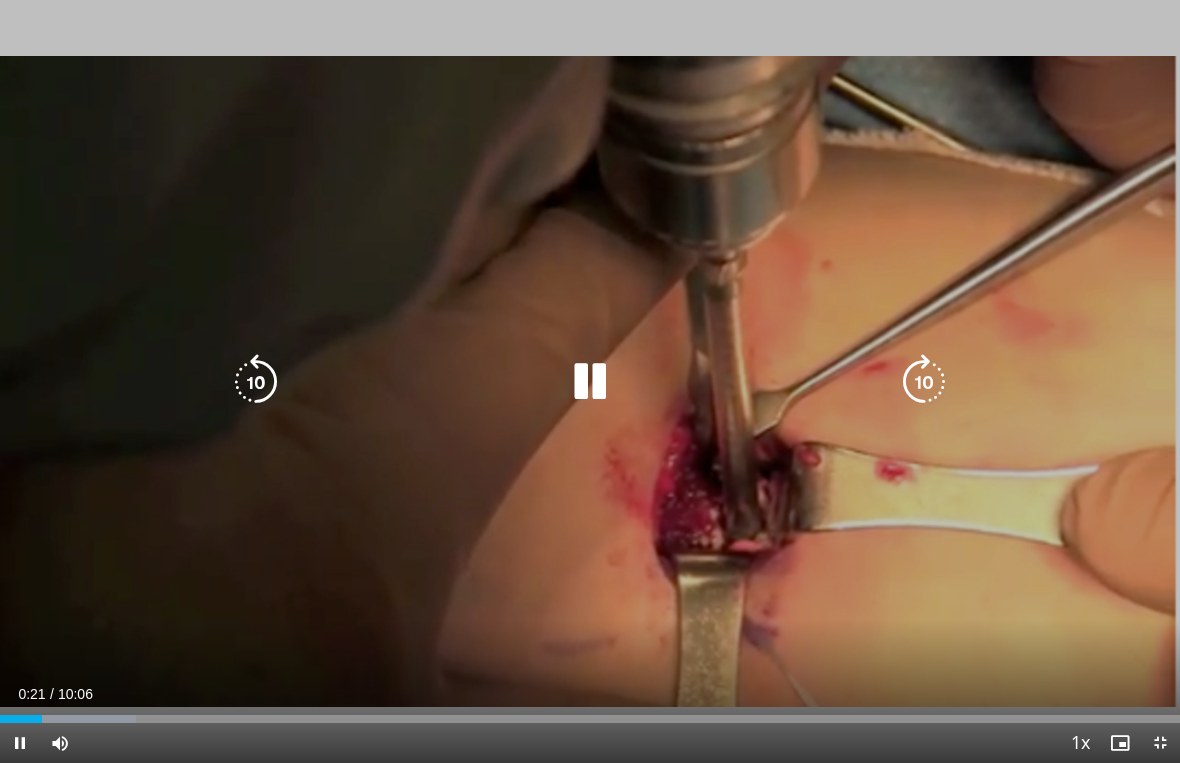 click at bounding box center [68, 719] 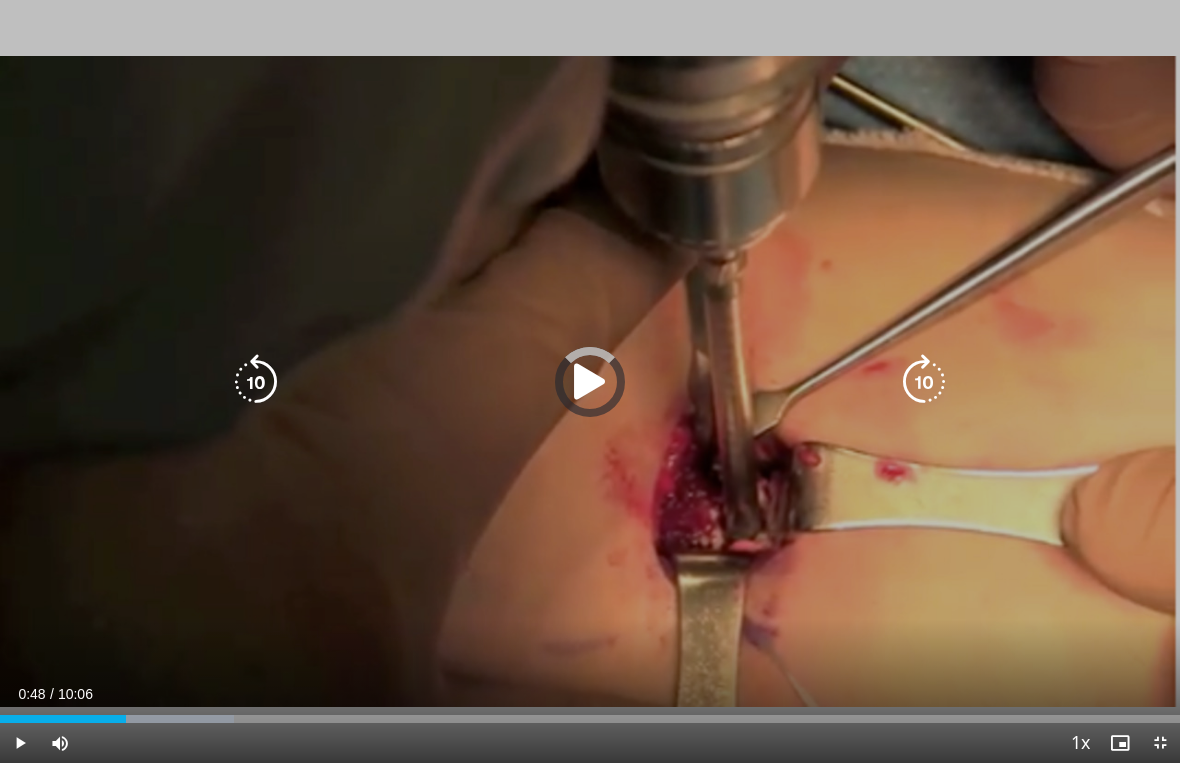 click at bounding box center (117, 719) 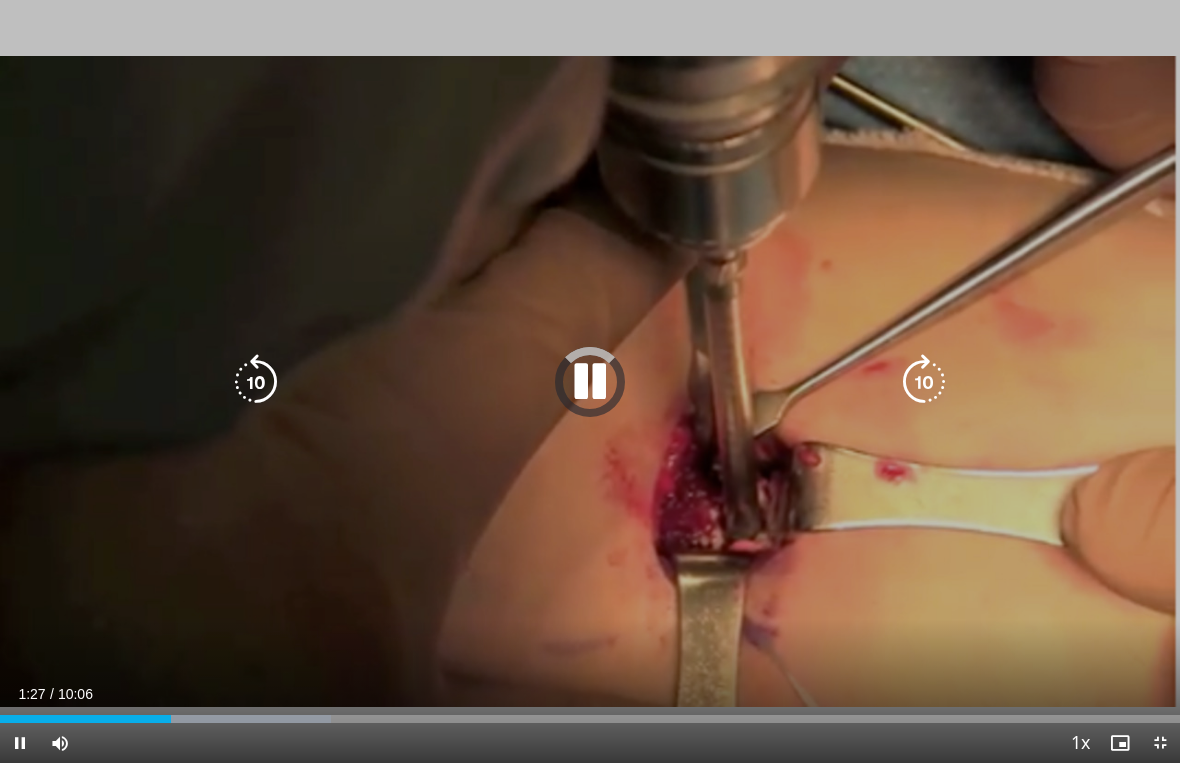 click on "Loaded :  28.05%" at bounding box center [590, 713] 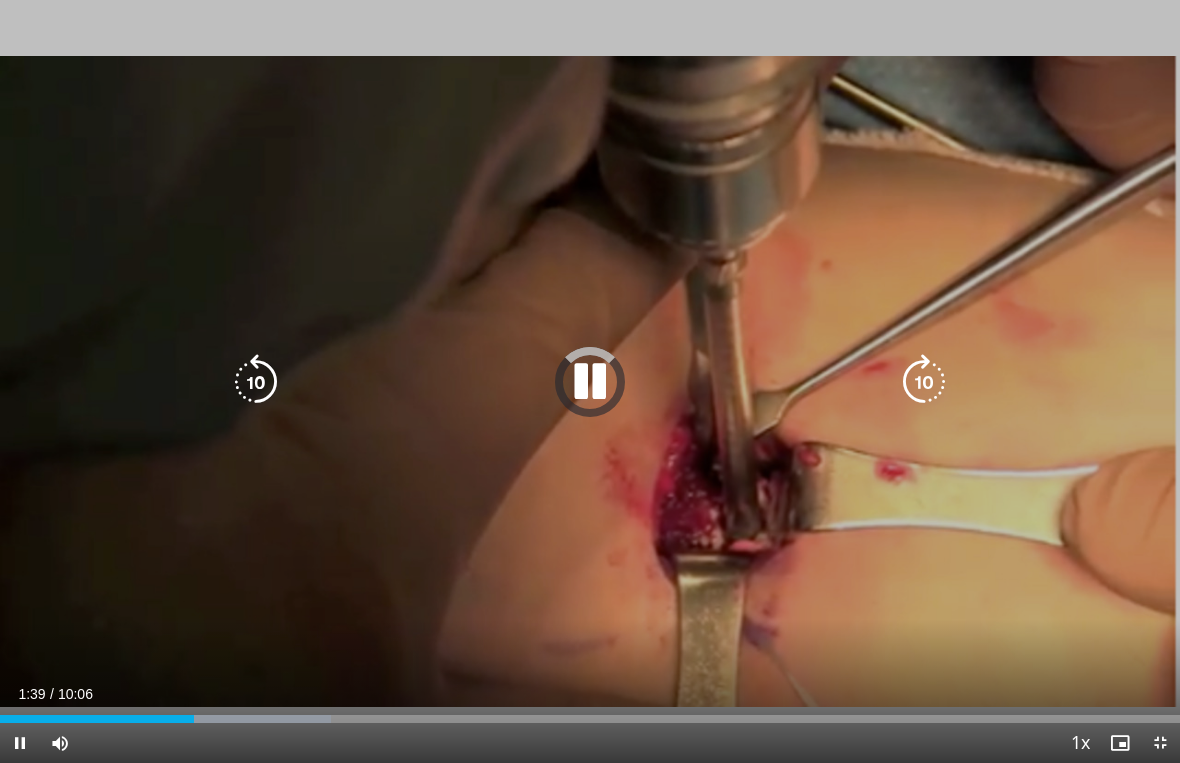 click on "Loaded :  28.05%" at bounding box center [590, 713] 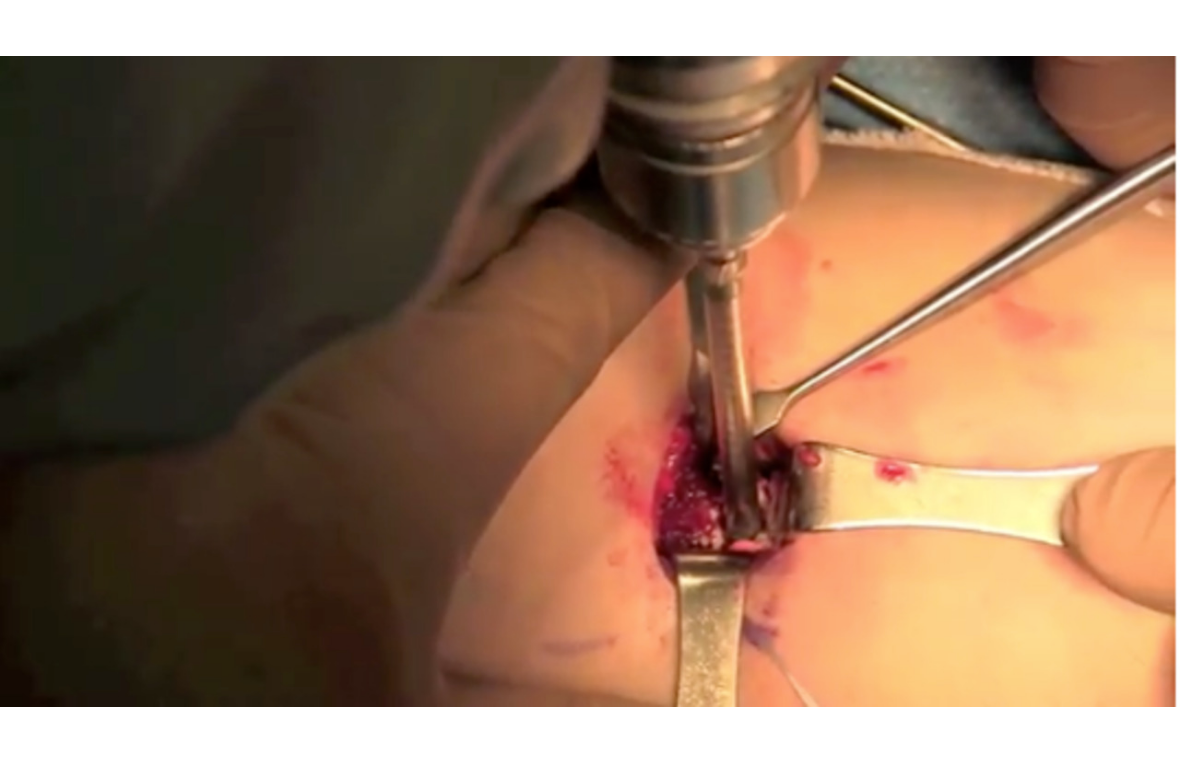 click at bounding box center [229, 759] 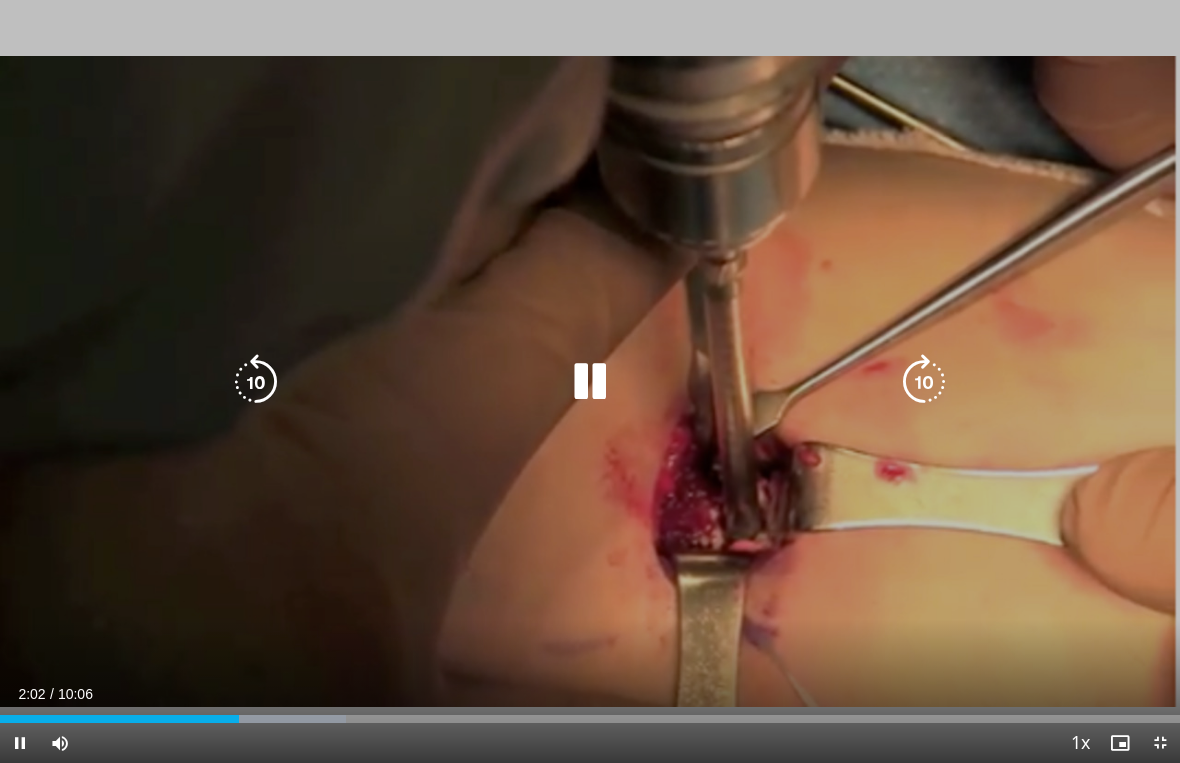 click on "Loaded :  29.36%" at bounding box center [590, 713] 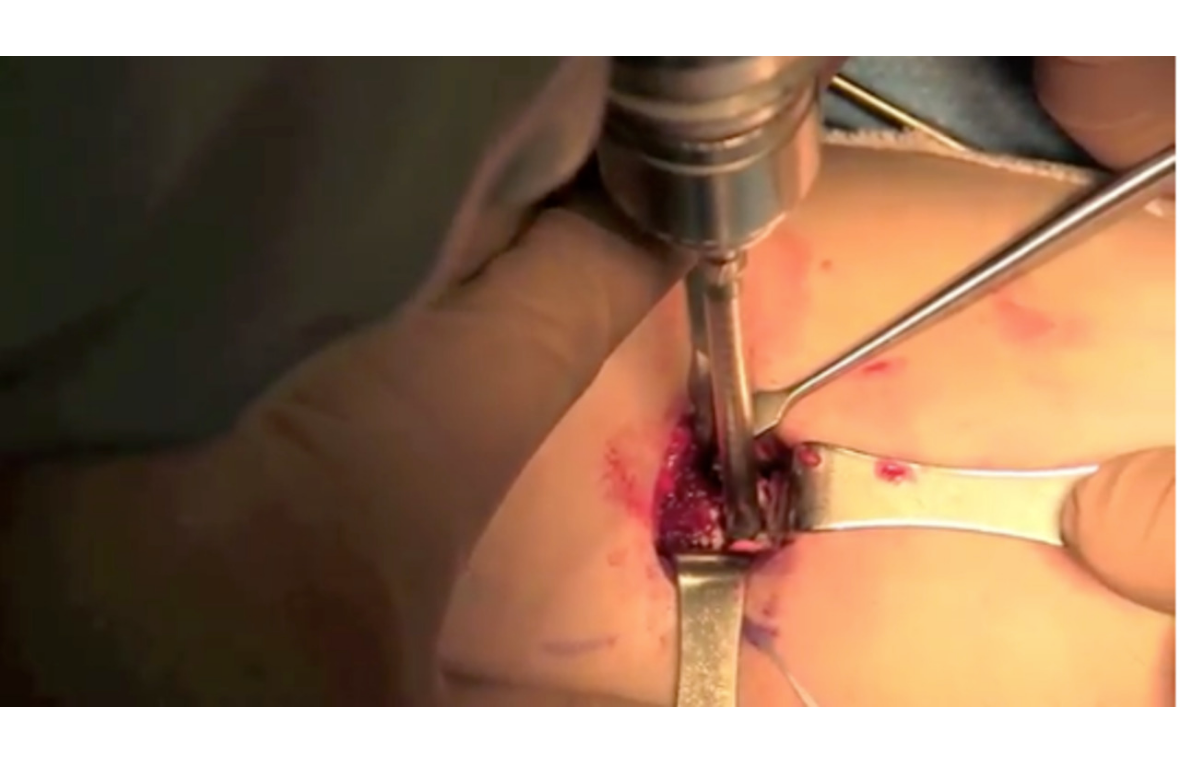 click at bounding box center [266, 759] 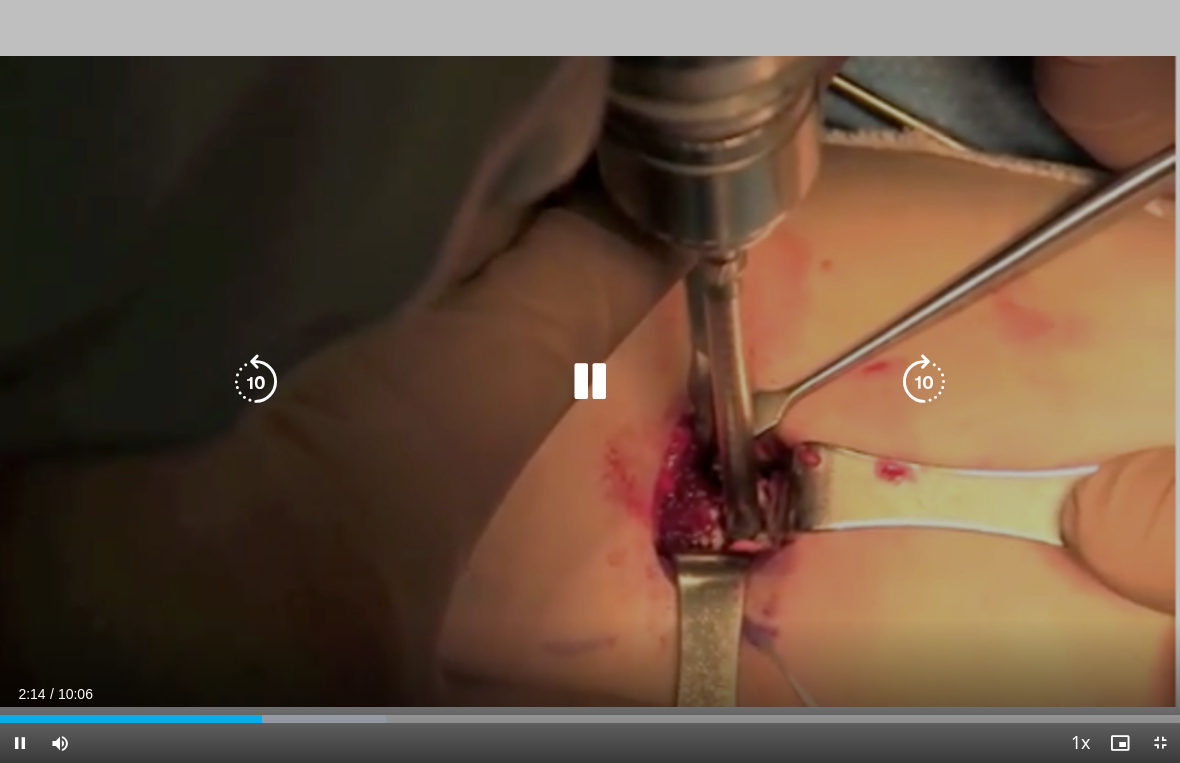 click on "Loaded :  32.68%" at bounding box center (590, 713) 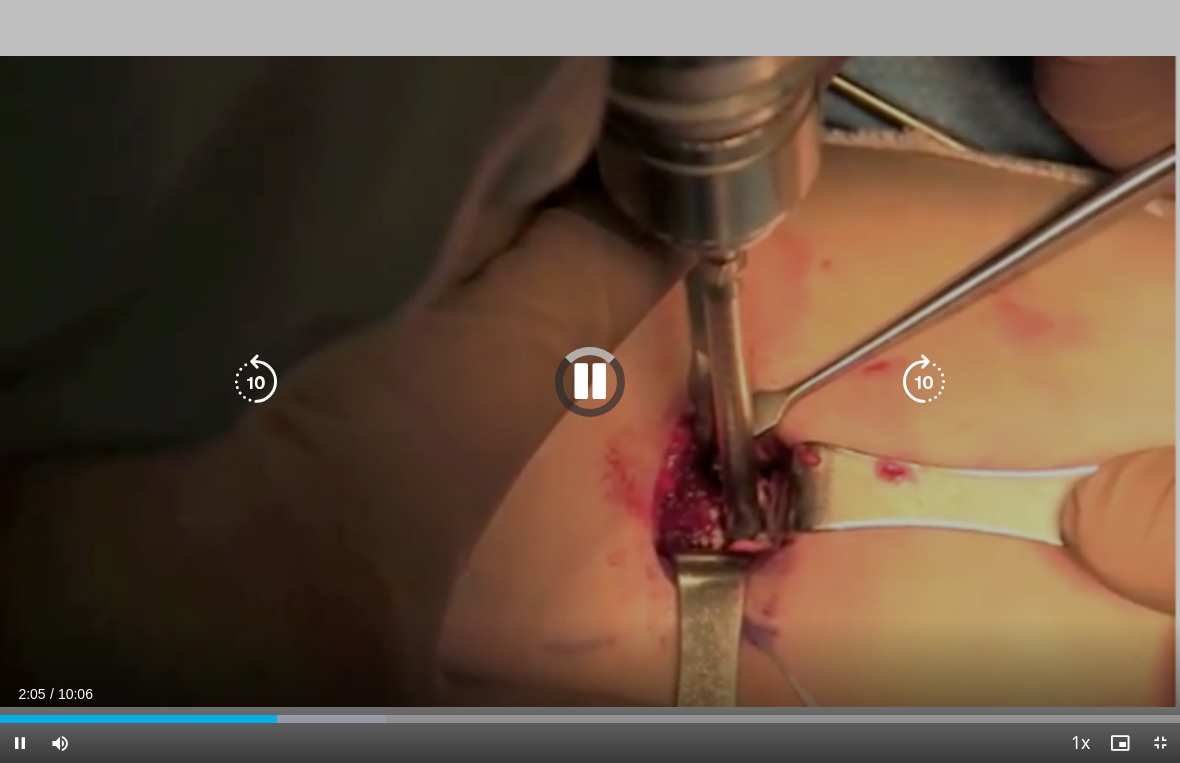 click on "Loaded :  32.68%" at bounding box center (590, 713) 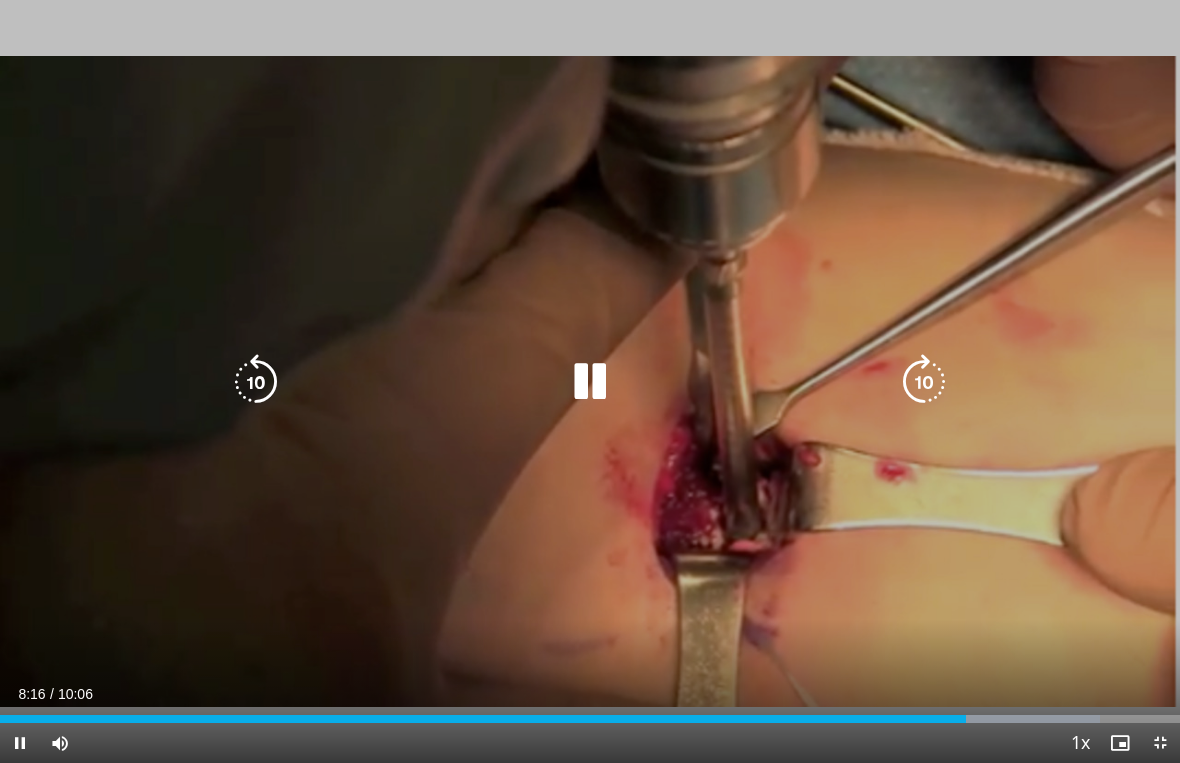 click at bounding box center [483, 719] 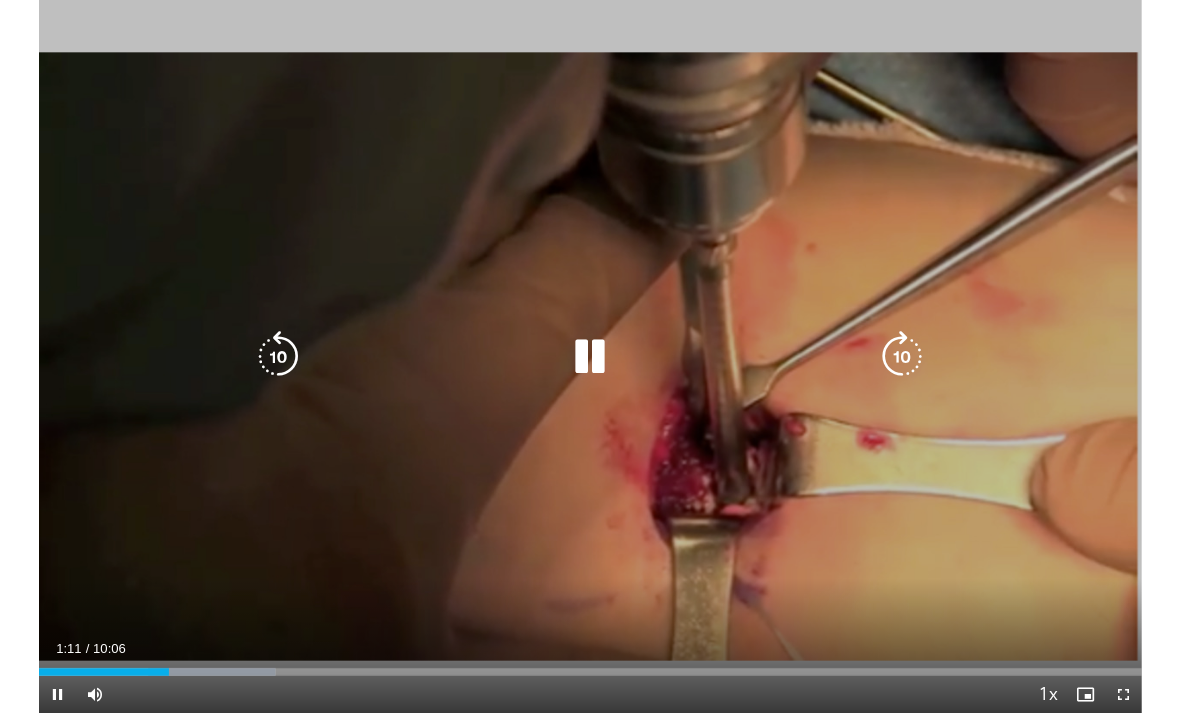 scroll, scrollTop: 120, scrollLeft: 0, axis: vertical 